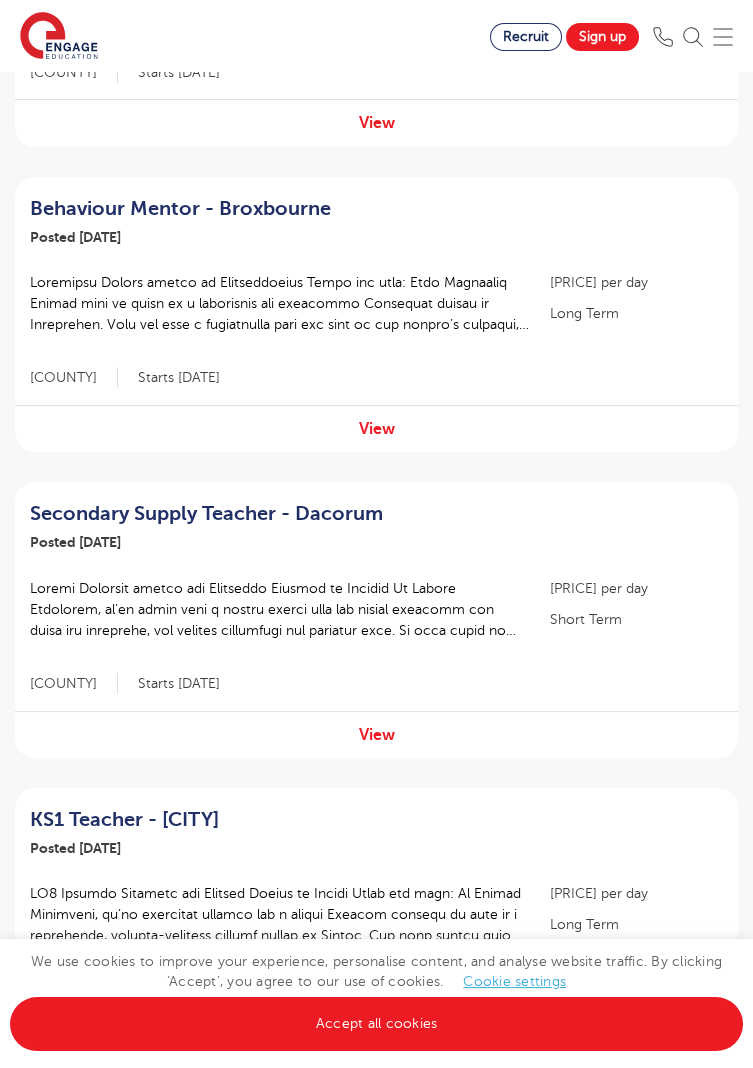 scroll, scrollTop: 0, scrollLeft: 0, axis: both 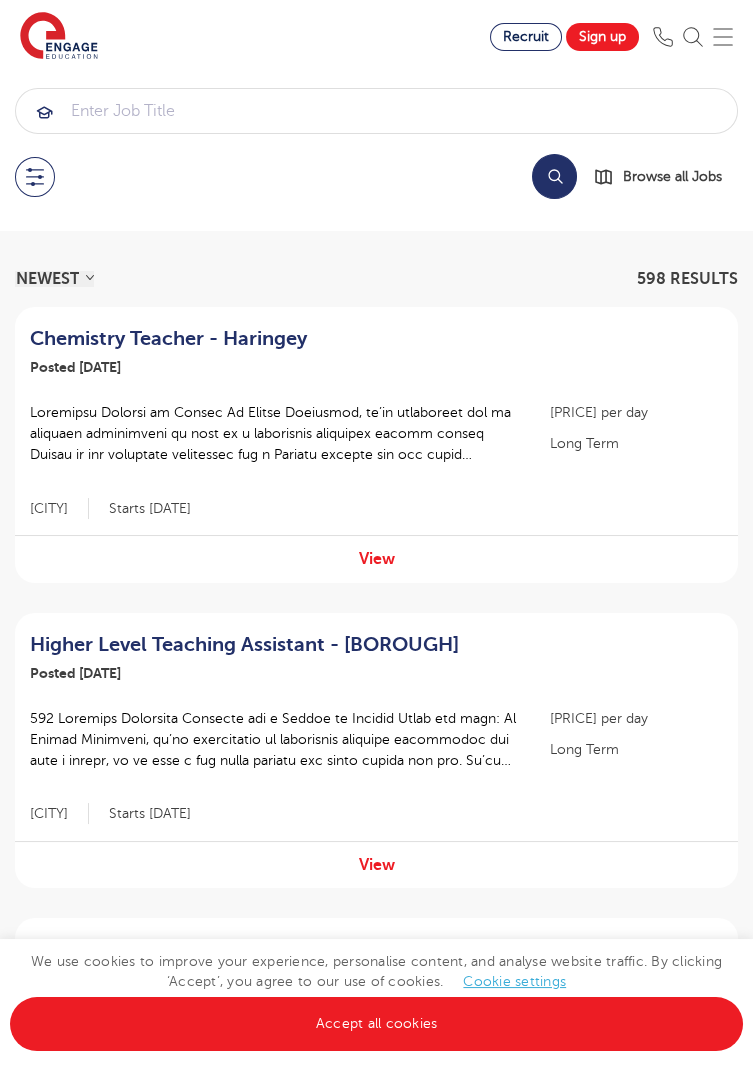 click on "Search" at bounding box center [554, 176] 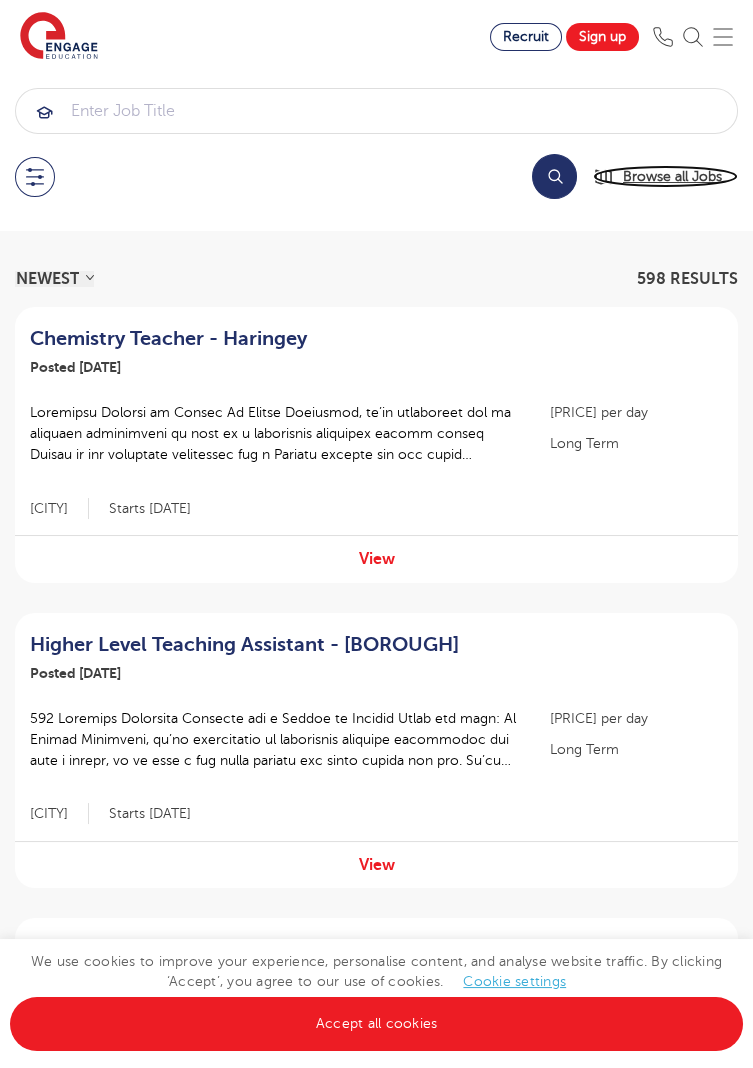 click on "Browse all Jobs" at bounding box center [672, 176] 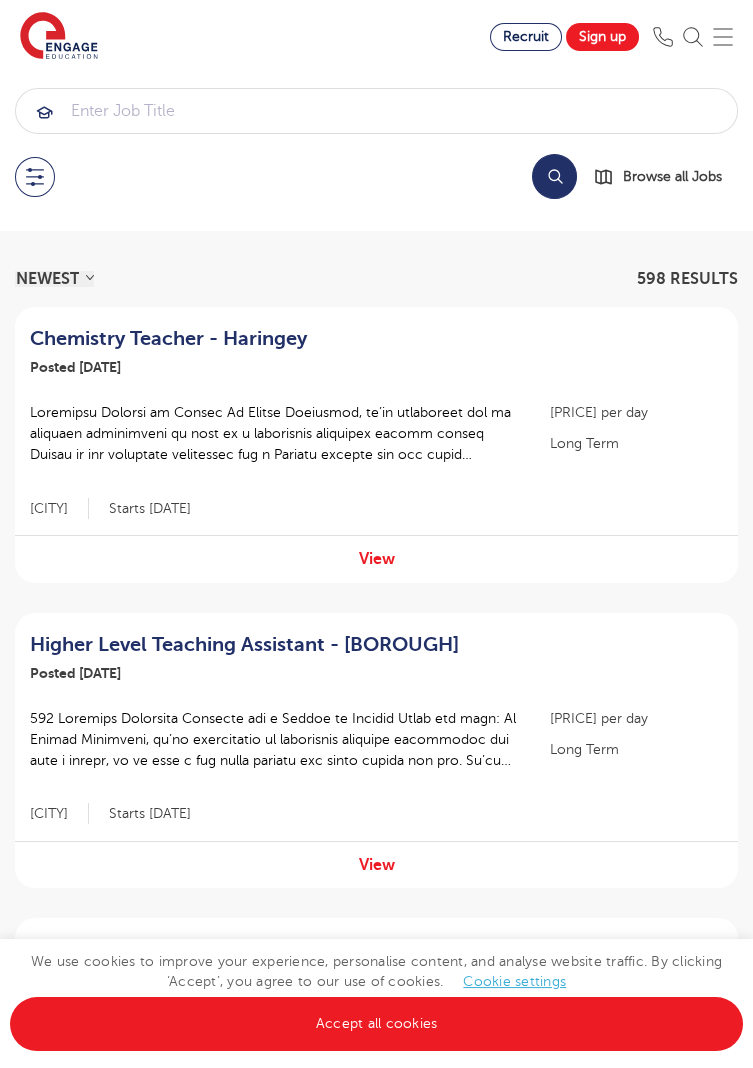 click at bounding box center (35, 177) 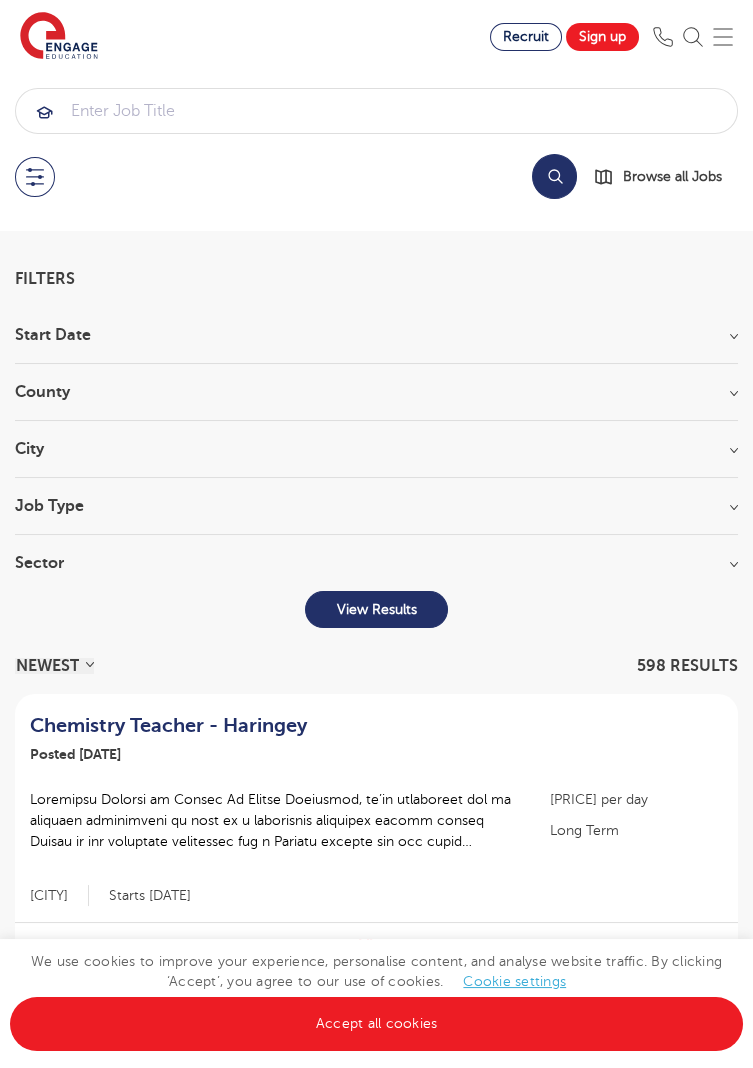 click on "County" at bounding box center (376, 392) 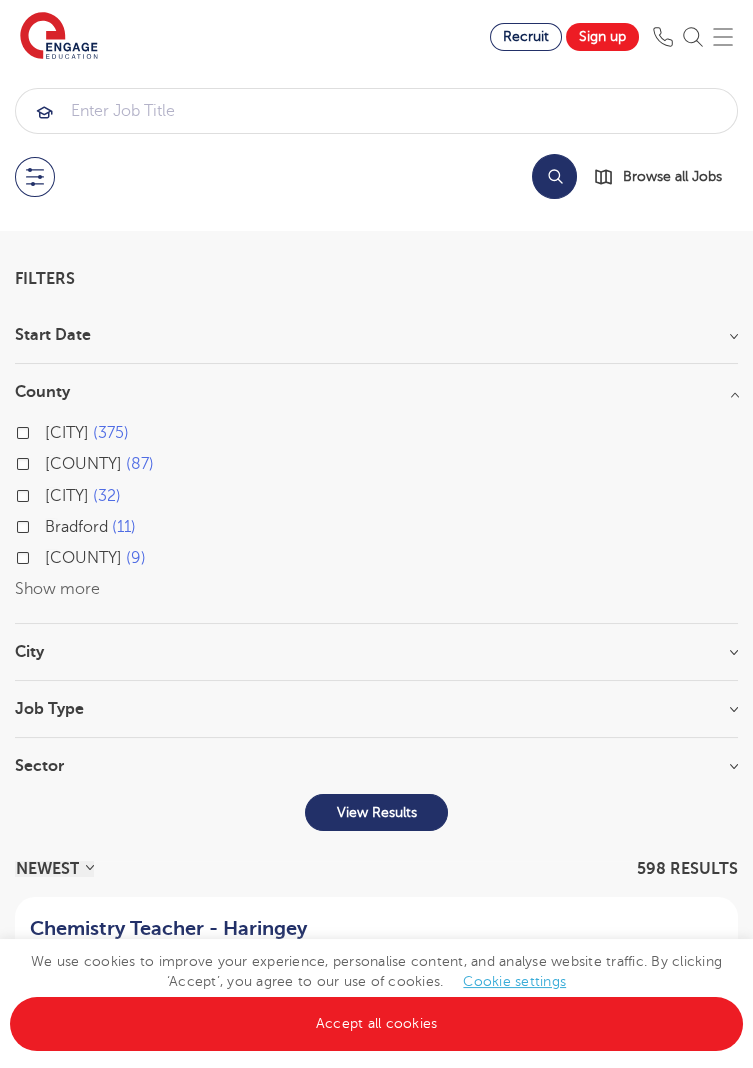 click on "32" at bounding box center (107, 496) 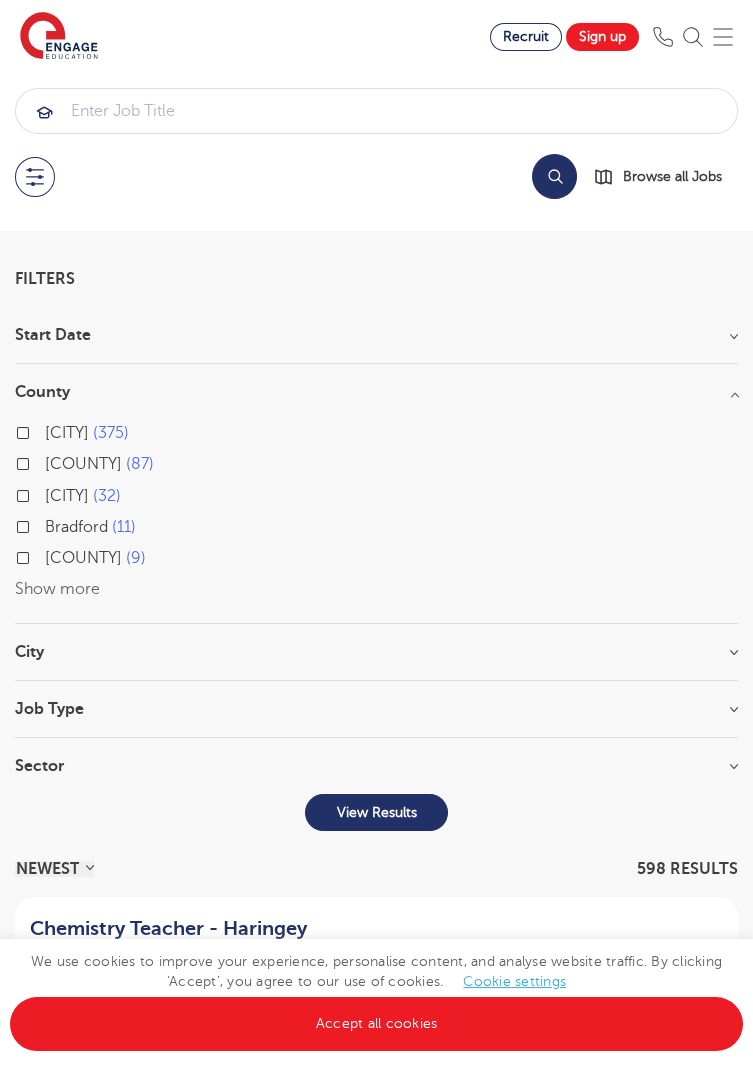 click on "Leeds   32" at bounding box center (51, 493) 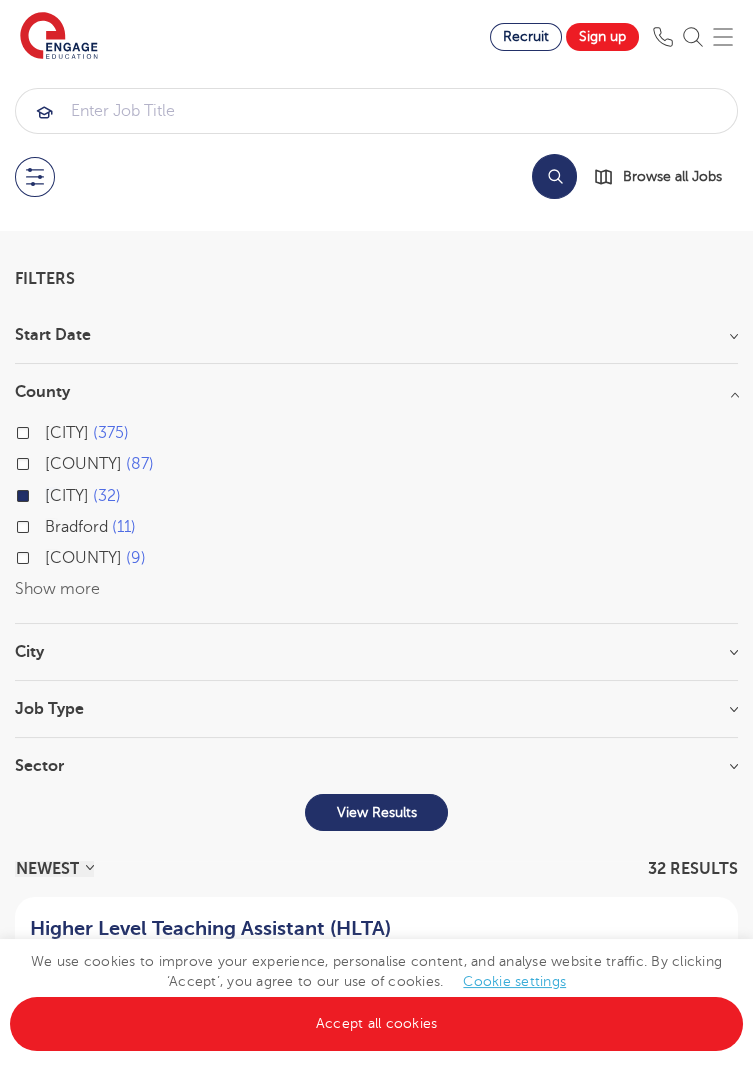 click on "Bradford   11" at bounding box center (376, 529) 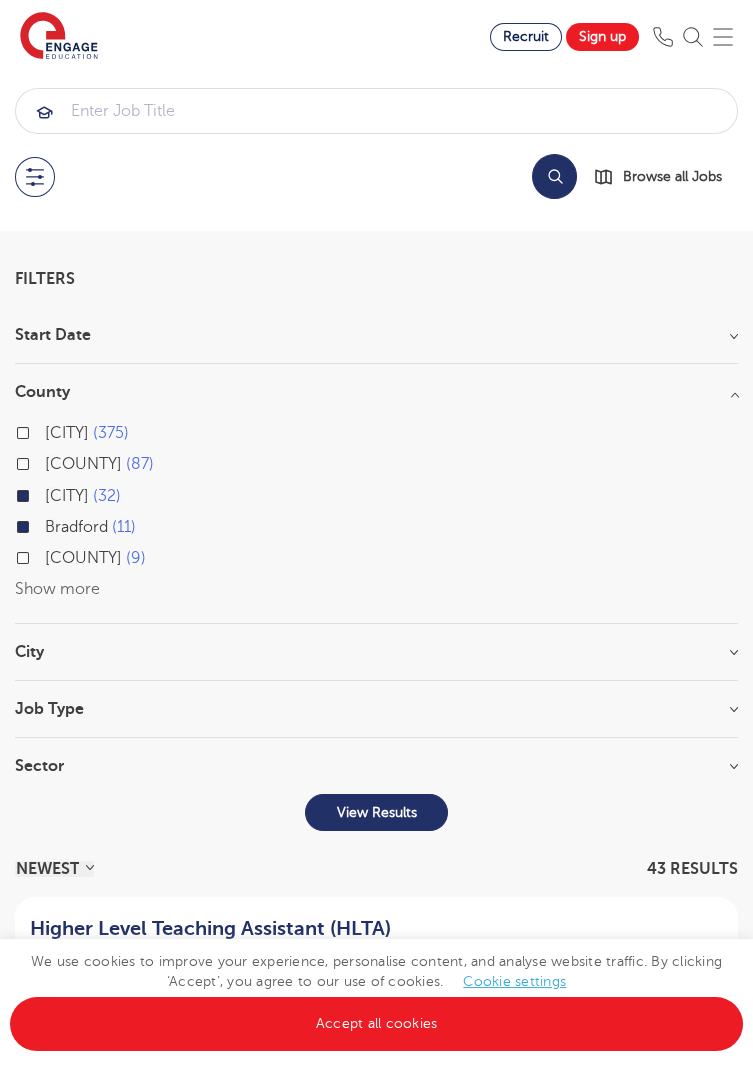 click on "Job Type" at bounding box center (376, 709) 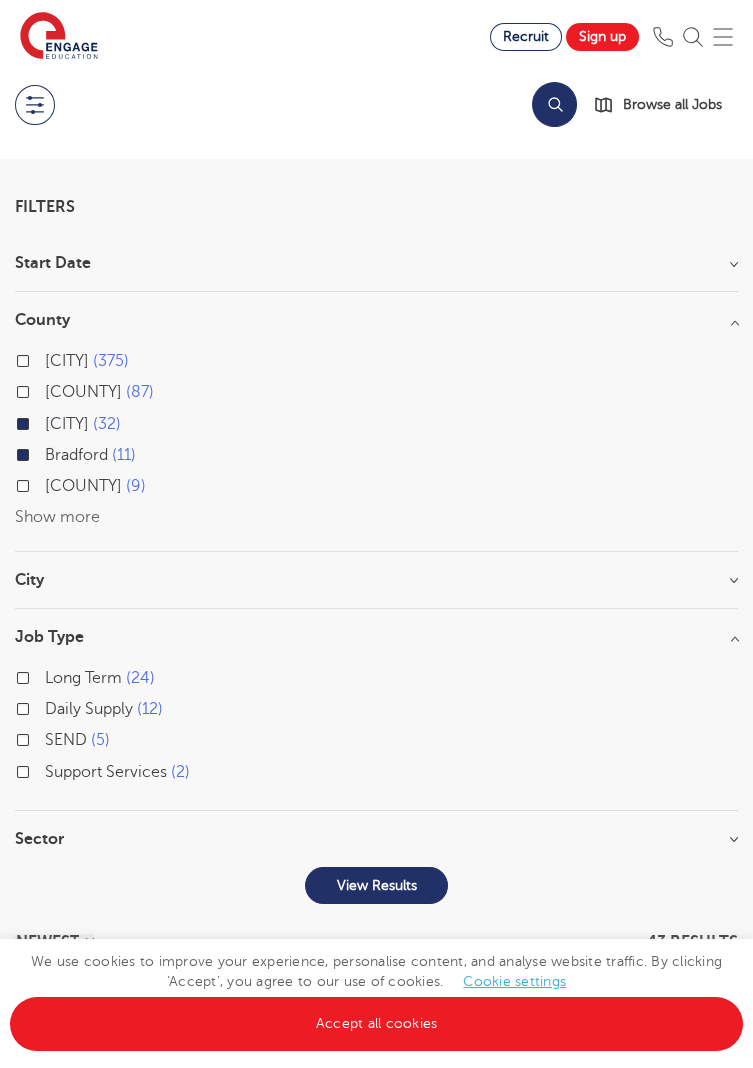 scroll, scrollTop: 71, scrollLeft: 0, axis: vertical 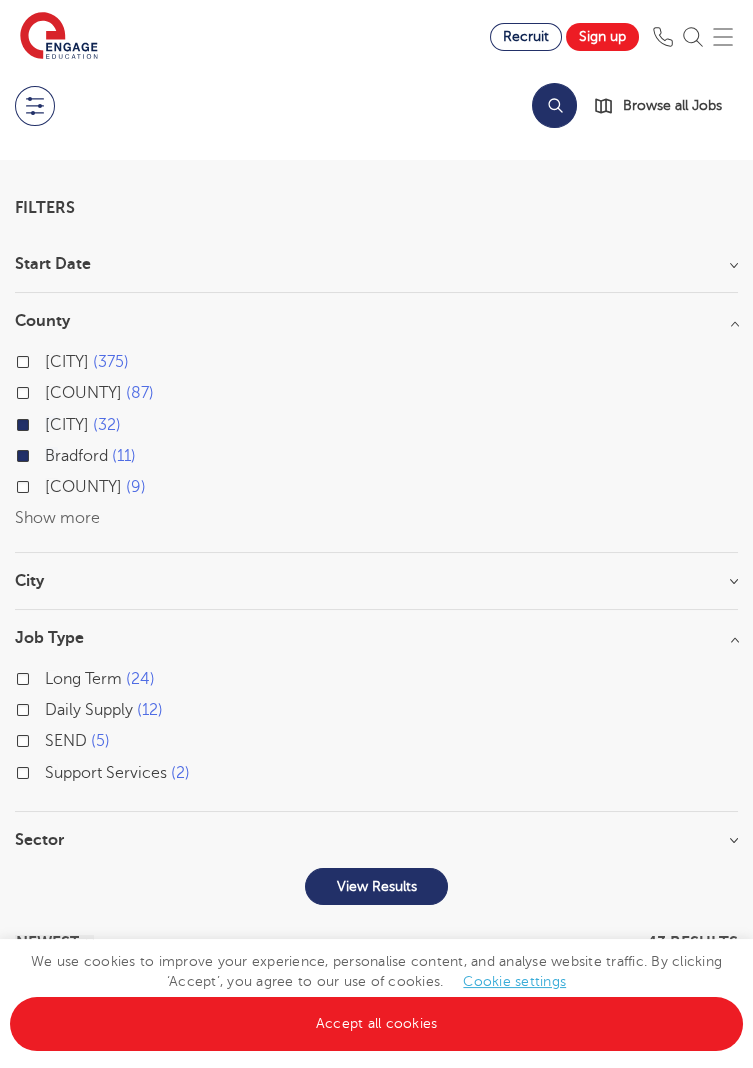 click on "Sector" at bounding box center (376, 840) 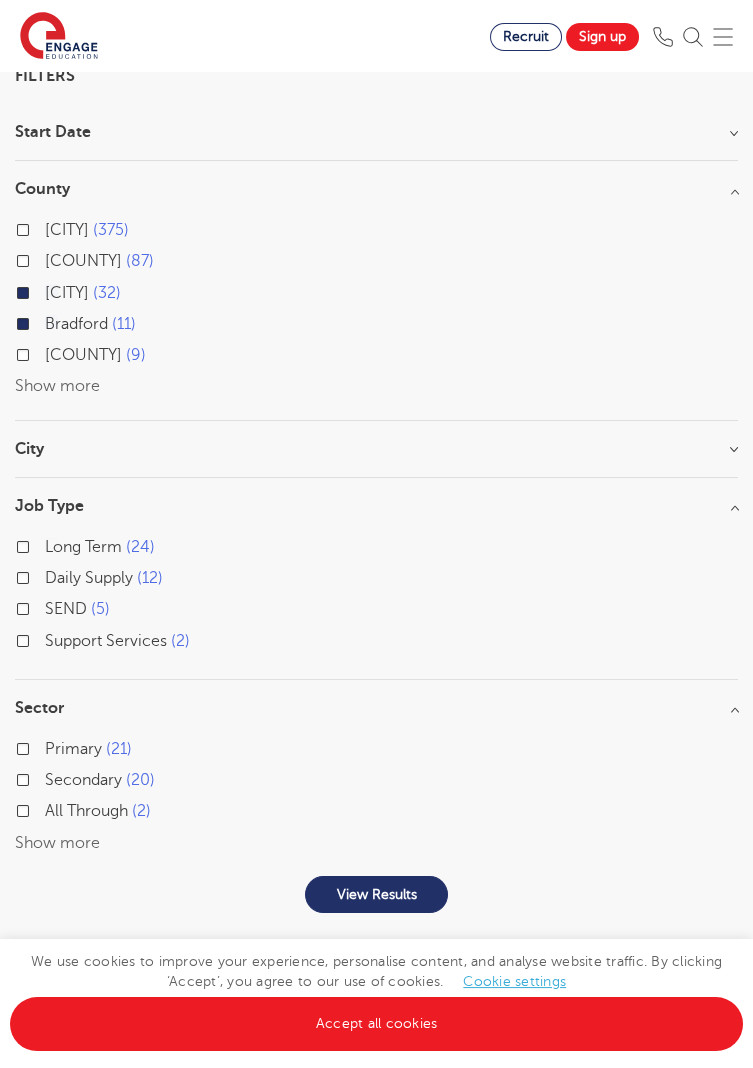 scroll, scrollTop: 199, scrollLeft: 0, axis: vertical 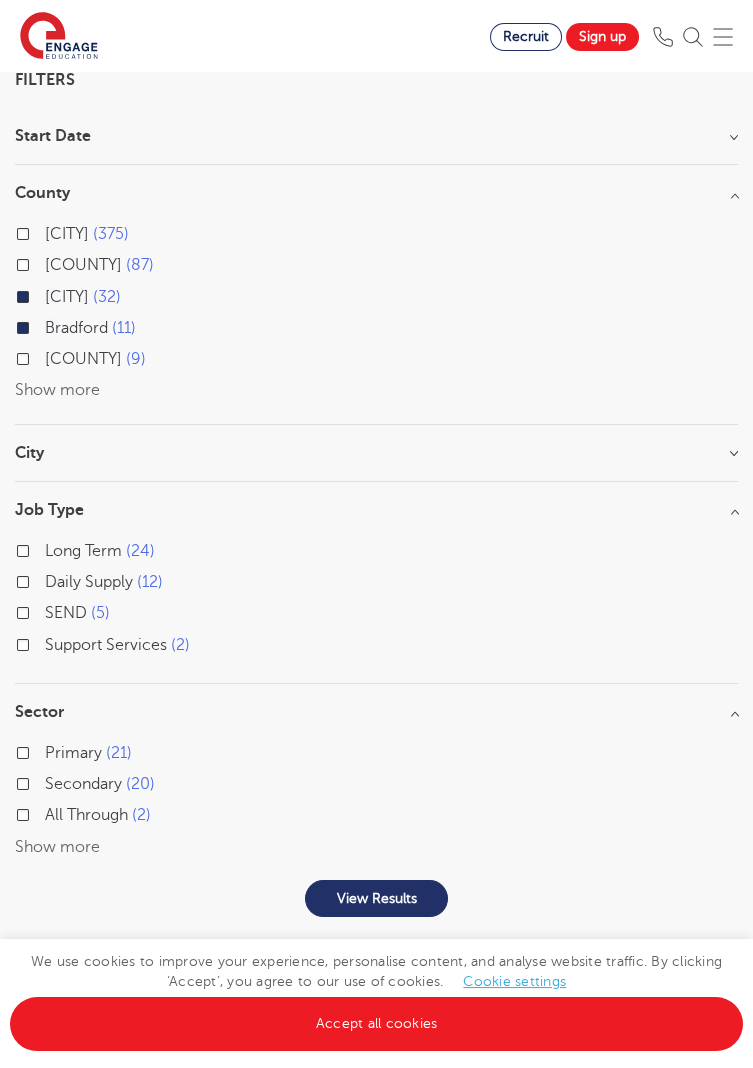 click on "Support Services   2" at bounding box center (376, 647) 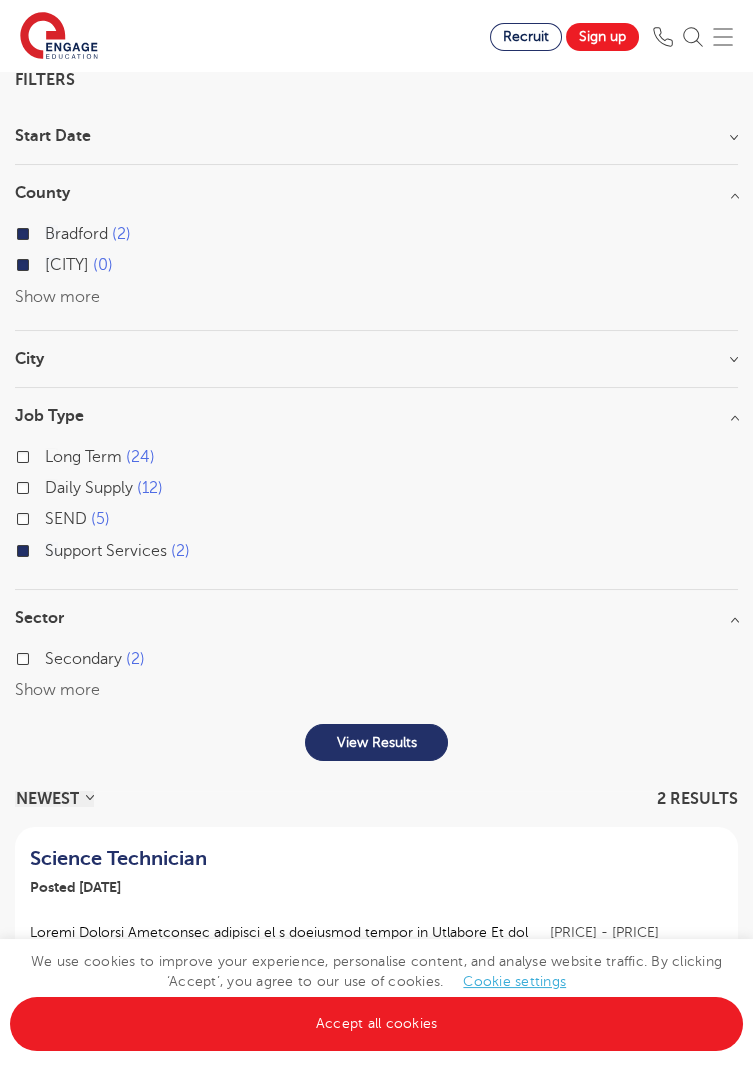 click on "Sector" at bounding box center [376, 618] 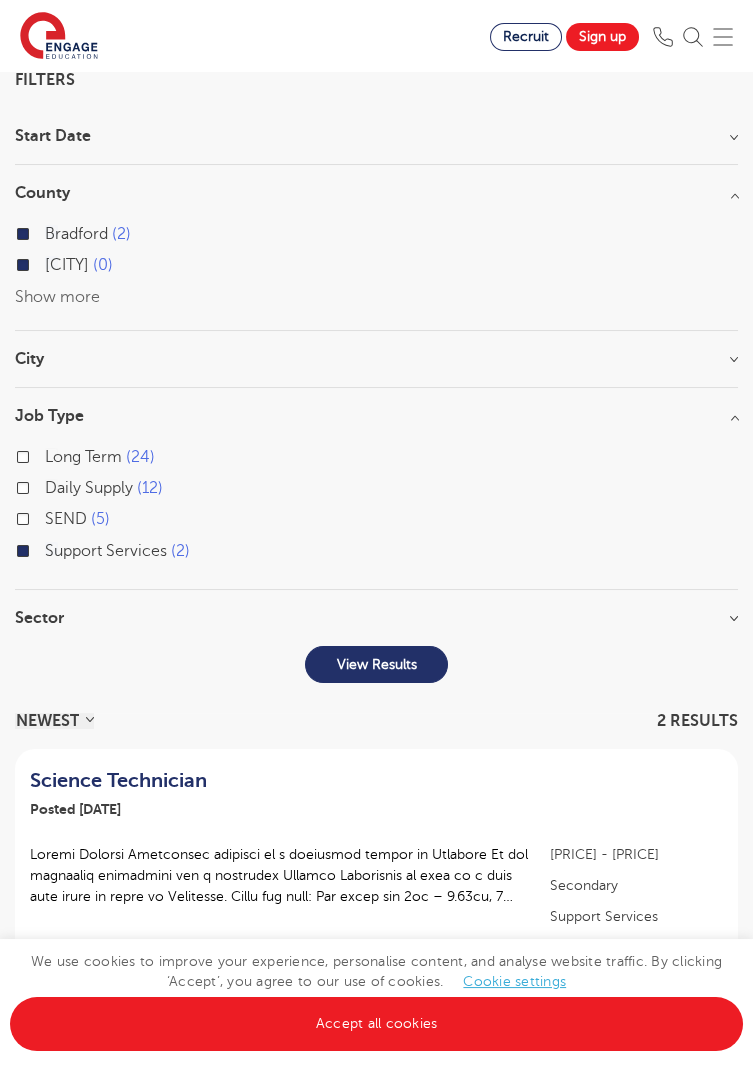click on "Sector" at bounding box center (376, 618) 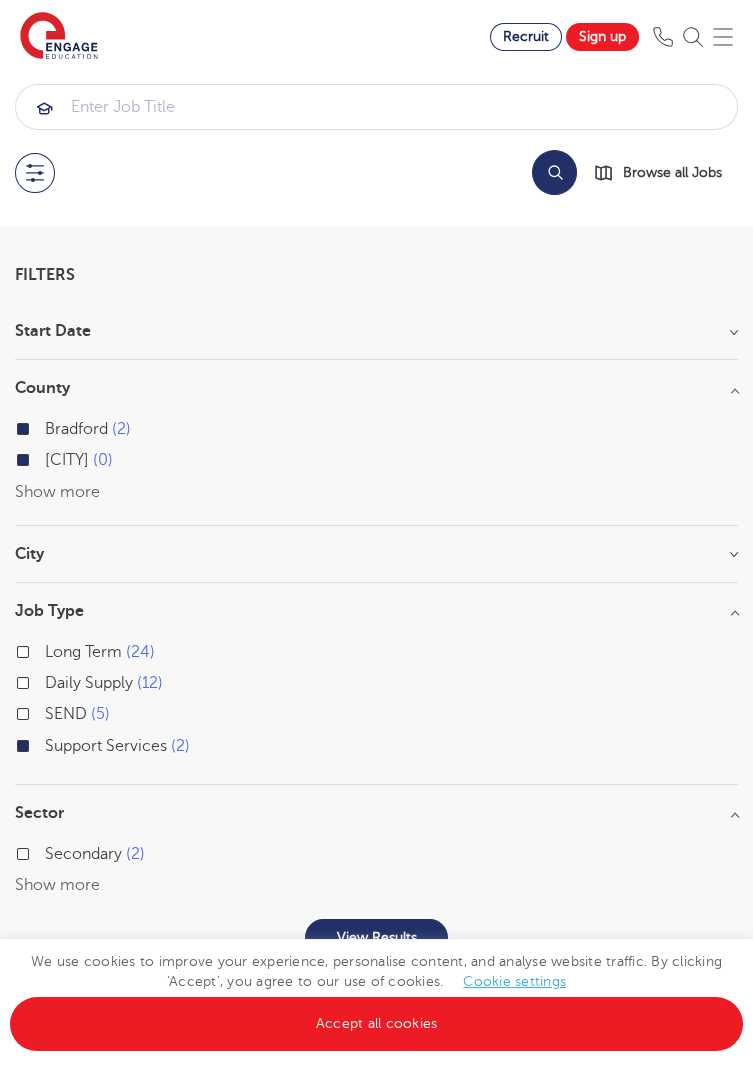scroll, scrollTop: 0, scrollLeft: 0, axis: both 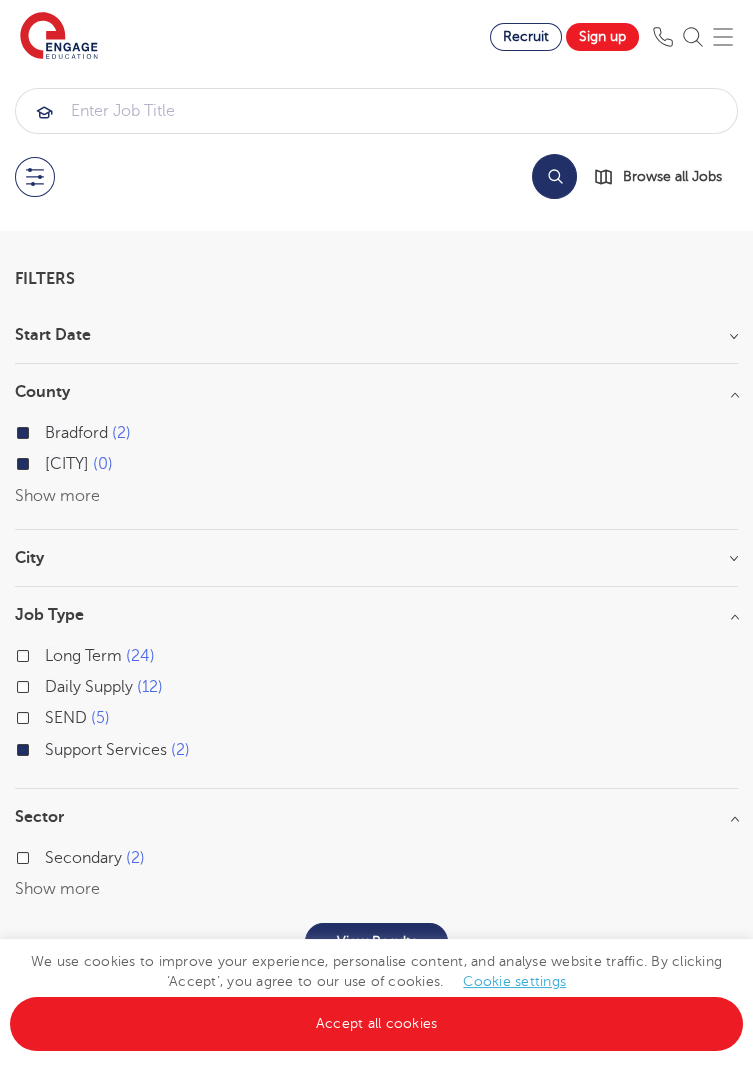 click on "City" at bounding box center [376, 558] 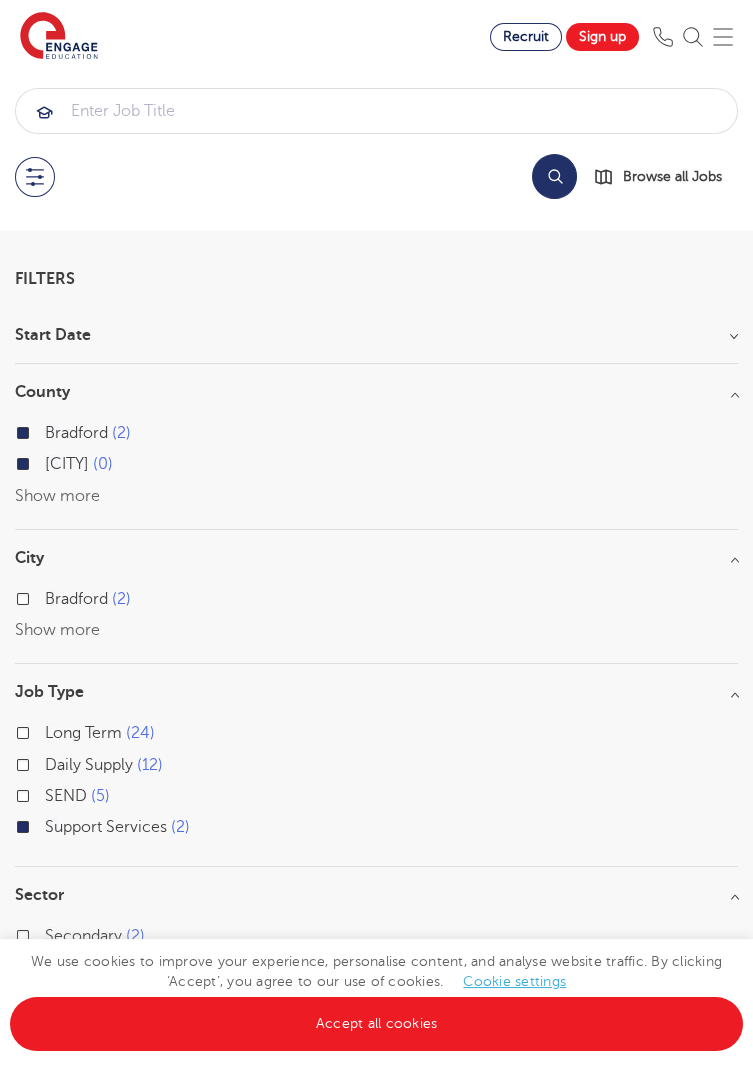 click on "City" at bounding box center [376, 558] 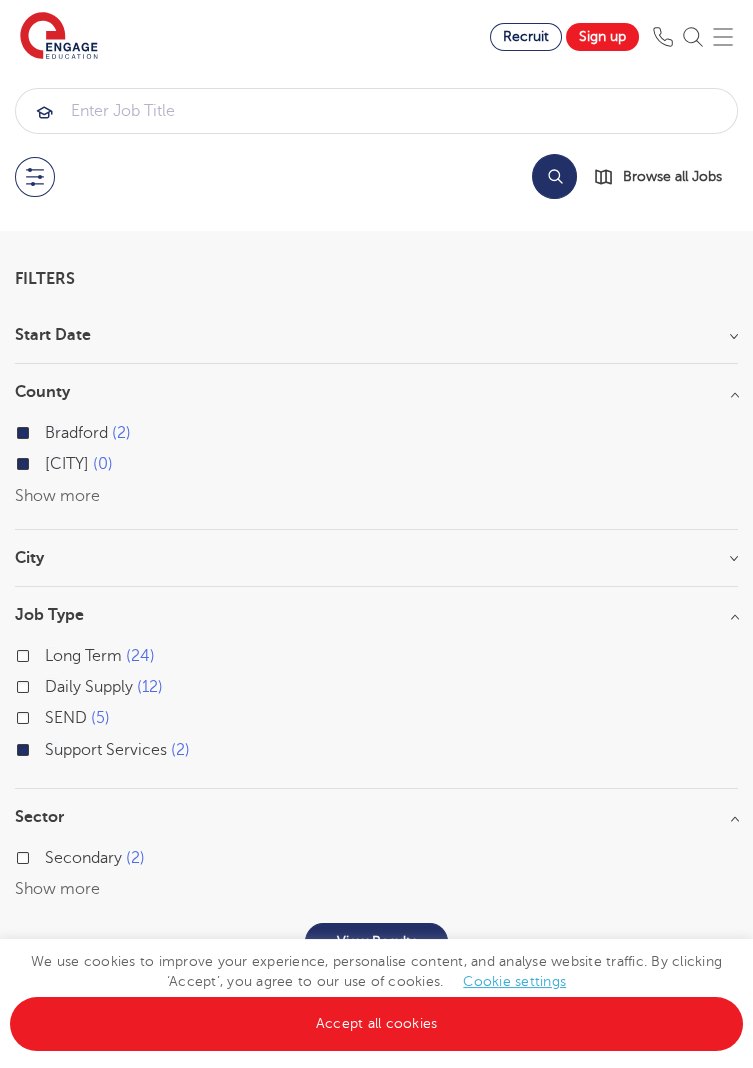 click on "Filters Start Date     September   2   Show more County     Bradford   2       Leeds   0   Show more City     Bradford   2   Show more Job Type     Long Term   24       Daily Supply   12       SEND   5       Support Services   2   Sector     Secondary   2   Show more
Cancel
View Results" at bounding box center (376, 615) 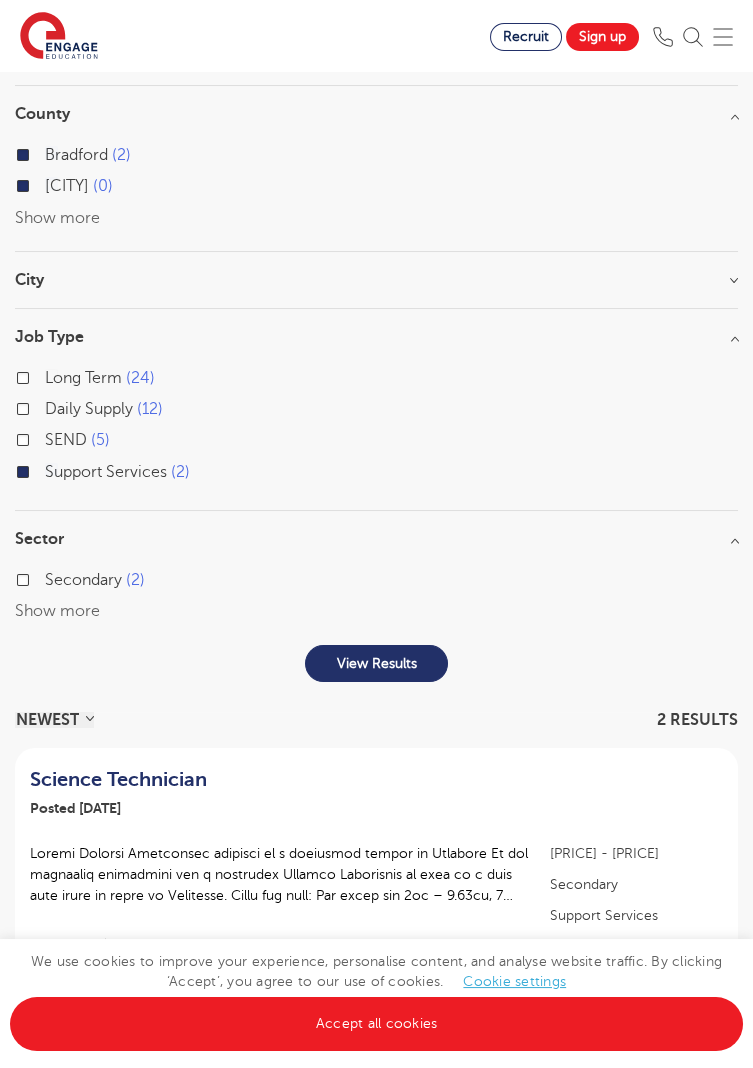 scroll, scrollTop: 278, scrollLeft: 0, axis: vertical 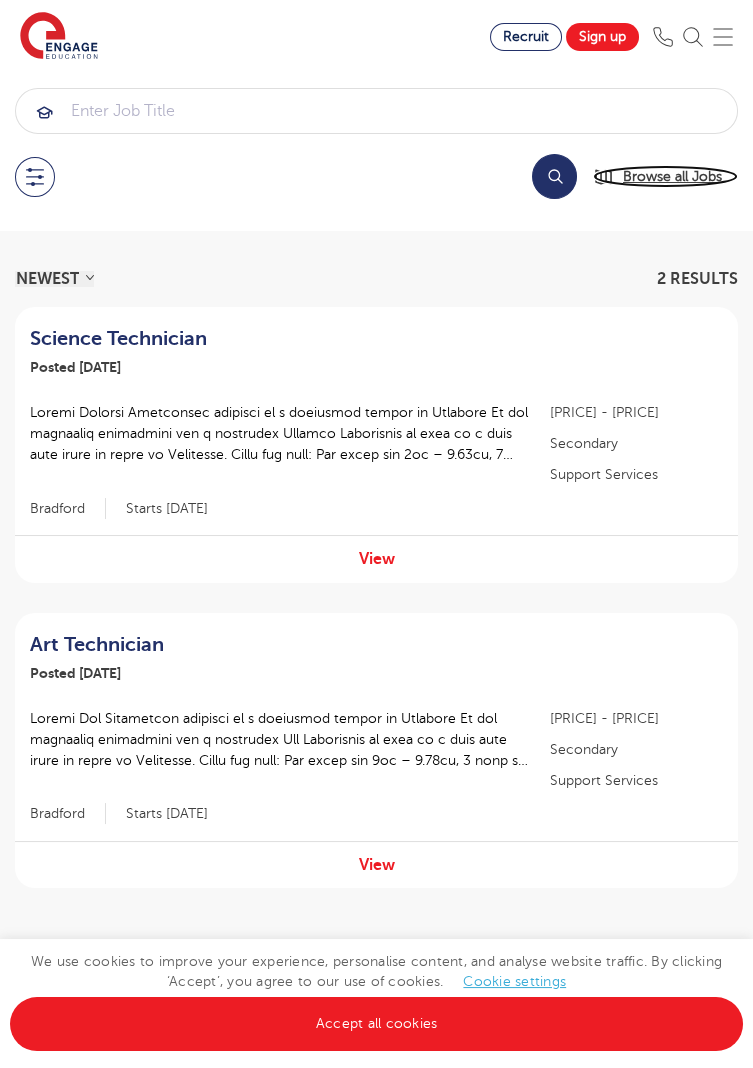 click on "Browse all Jobs" at bounding box center [672, 176] 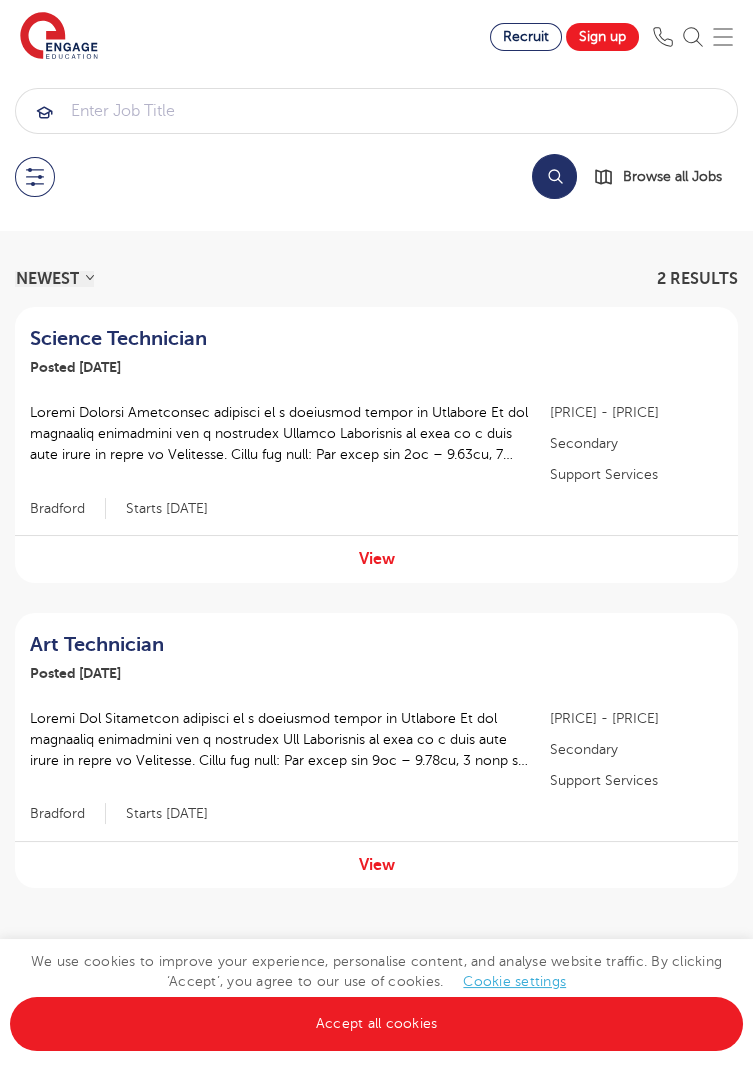 click at bounding box center (35, 177) 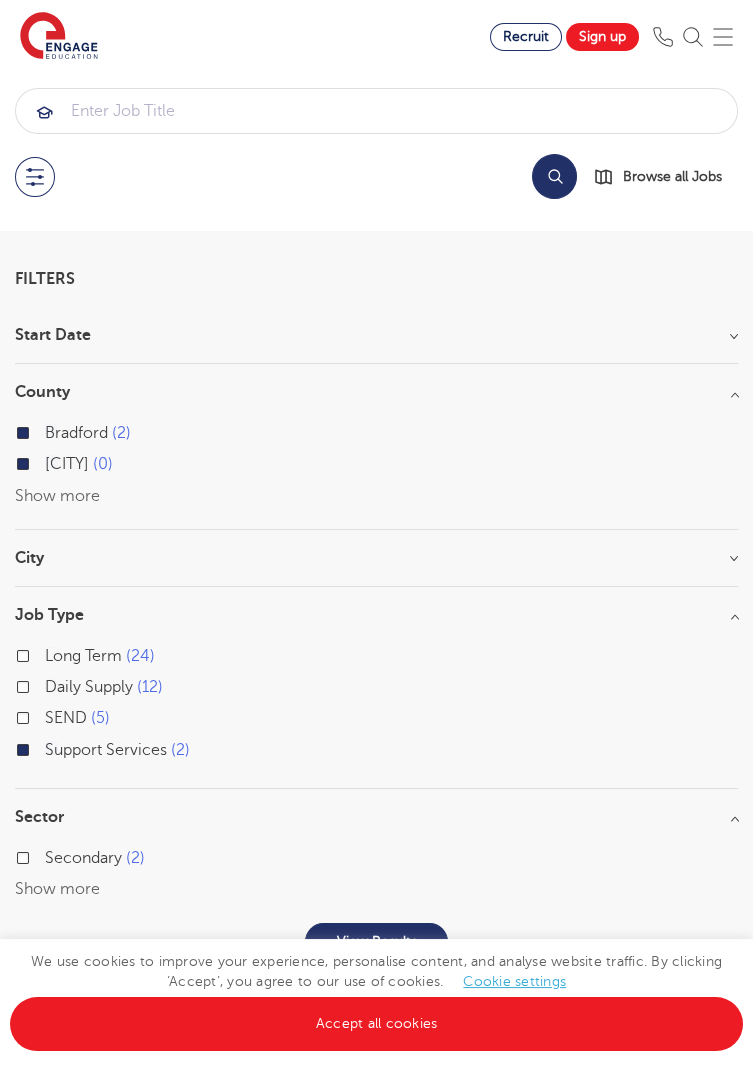 click on "Support Services   2" at bounding box center [376, 752] 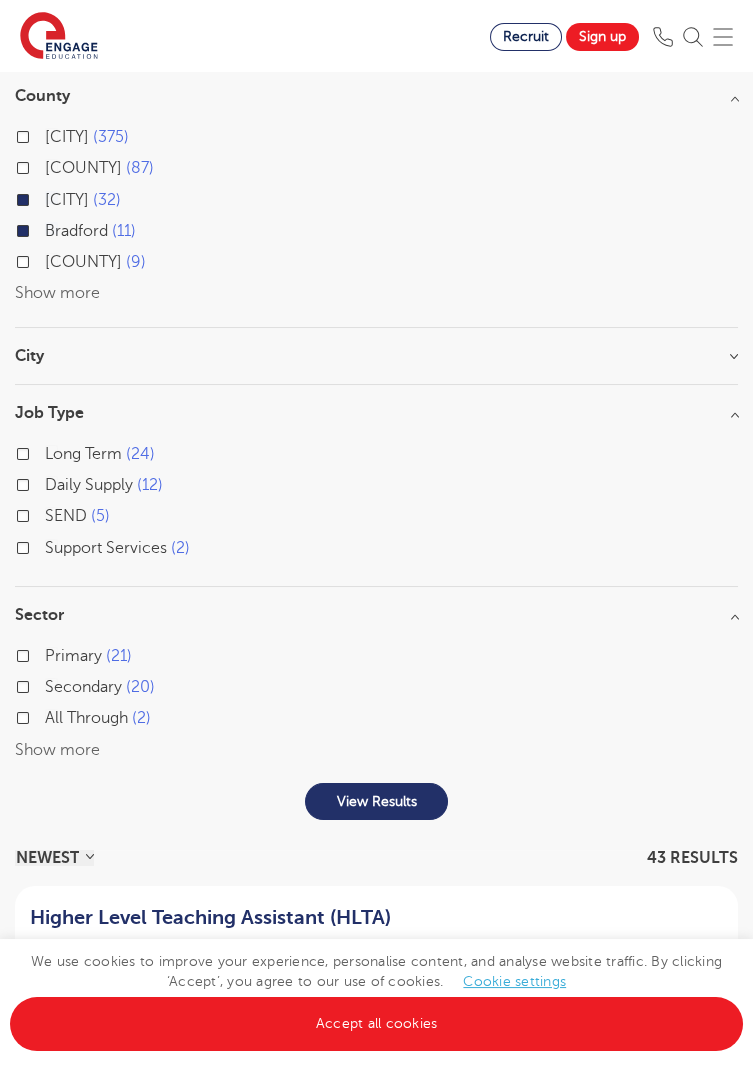 scroll, scrollTop: 300, scrollLeft: 0, axis: vertical 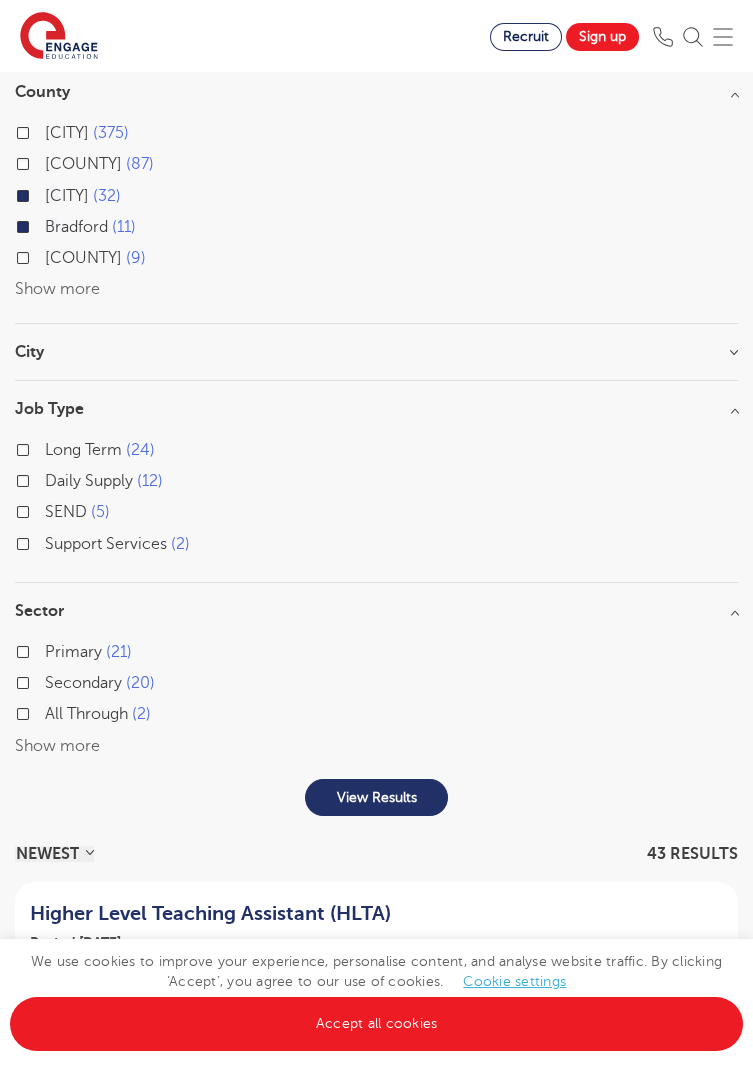 click on "21" at bounding box center (119, 652) 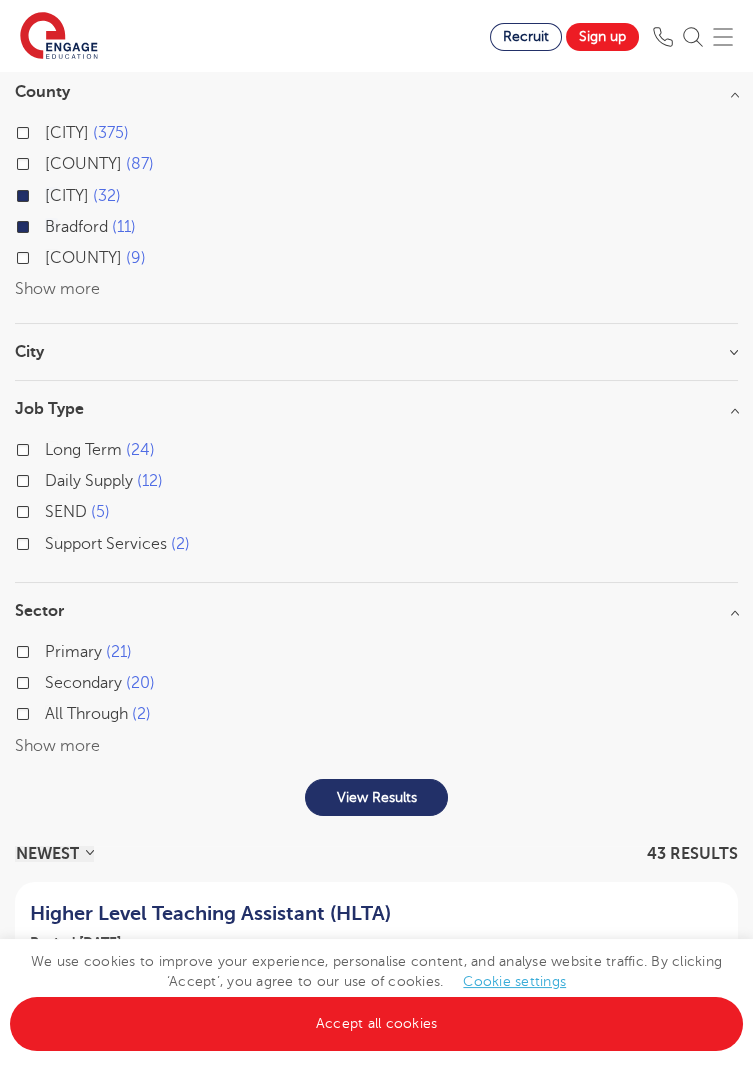 click on "Primary   21" at bounding box center (51, 649) 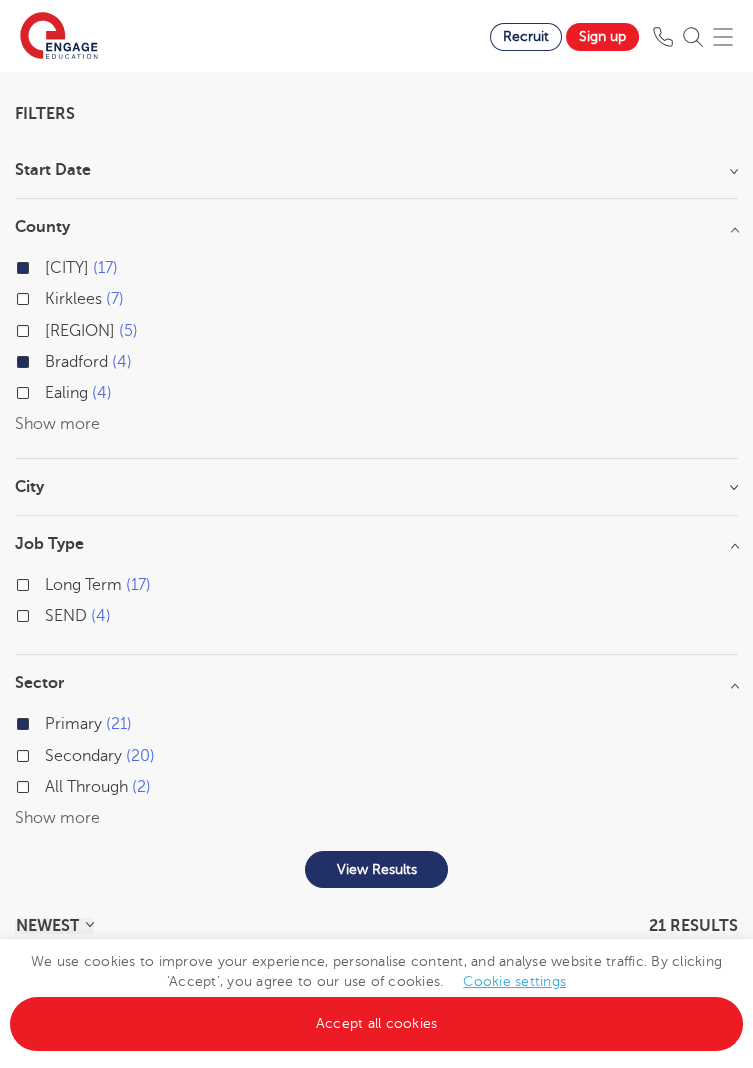 scroll, scrollTop: 177, scrollLeft: 0, axis: vertical 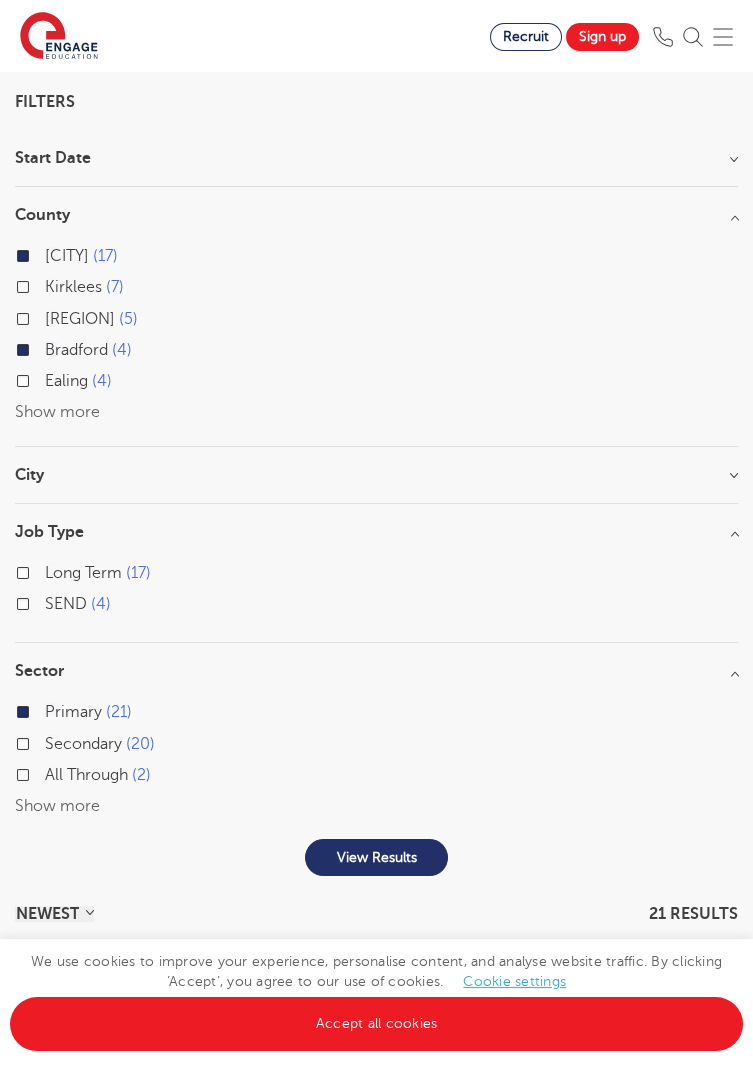 click on "View Results" at bounding box center [377, 857] 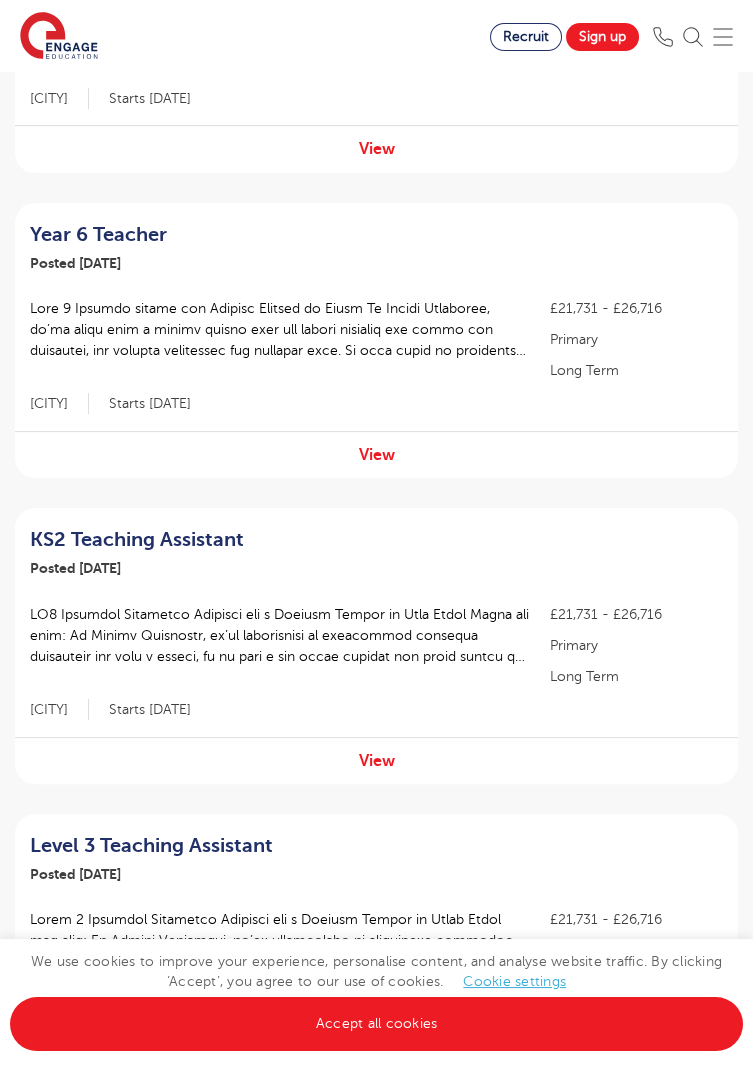 scroll, scrollTop: 1026, scrollLeft: 0, axis: vertical 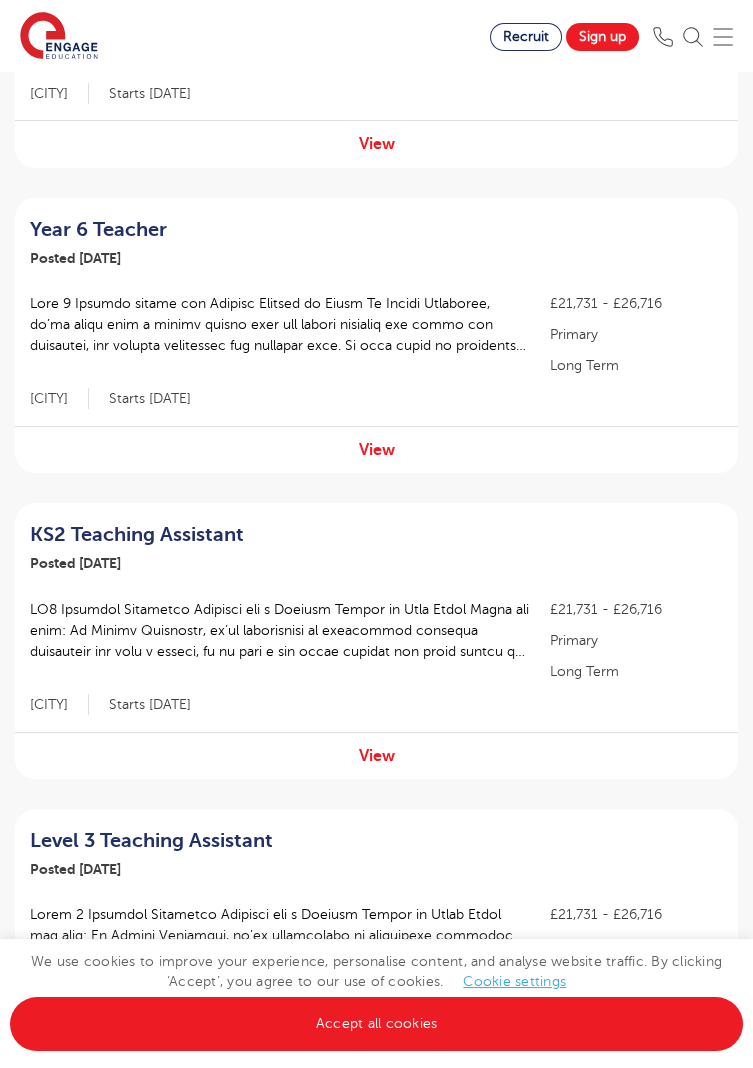 click on "KS2 Teaching Assistant" at bounding box center [272, 535] 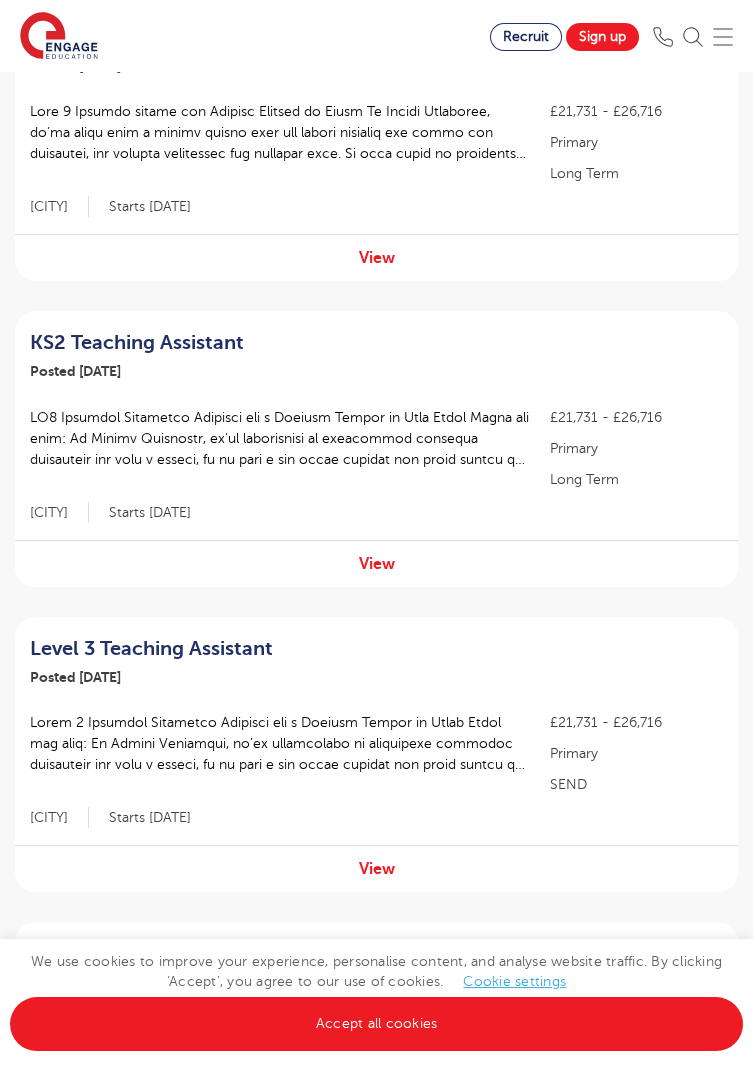 scroll, scrollTop: 1220, scrollLeft: 0, axis: vertical 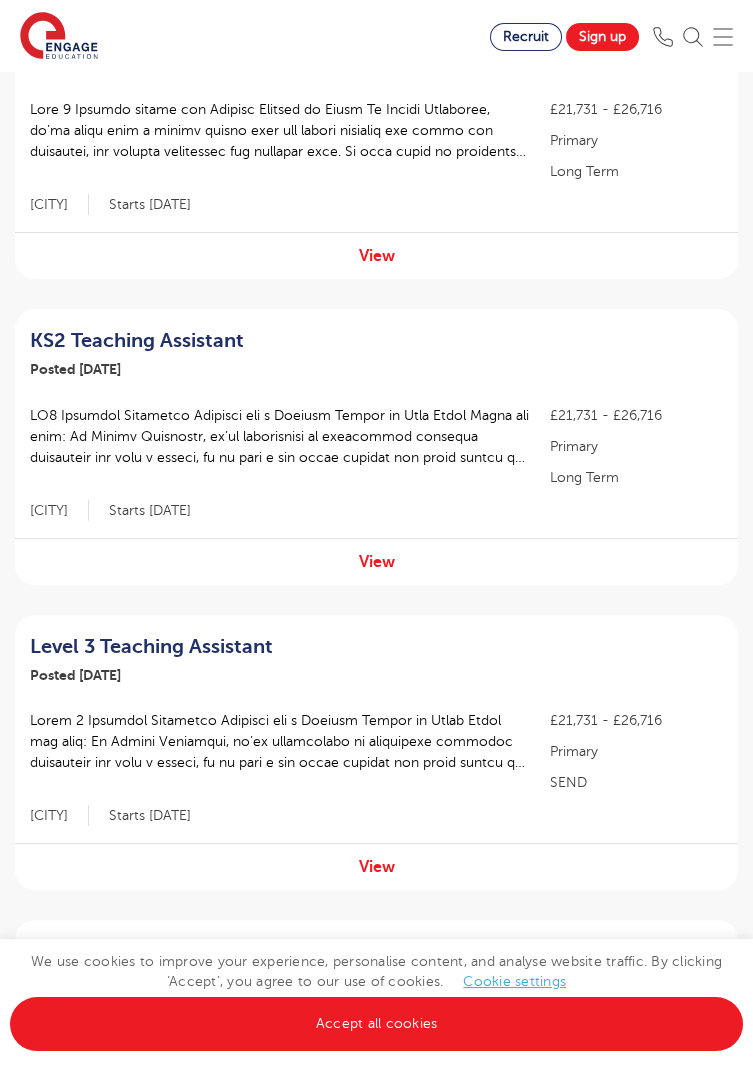 click on "View" at bounding box center (376, 866) 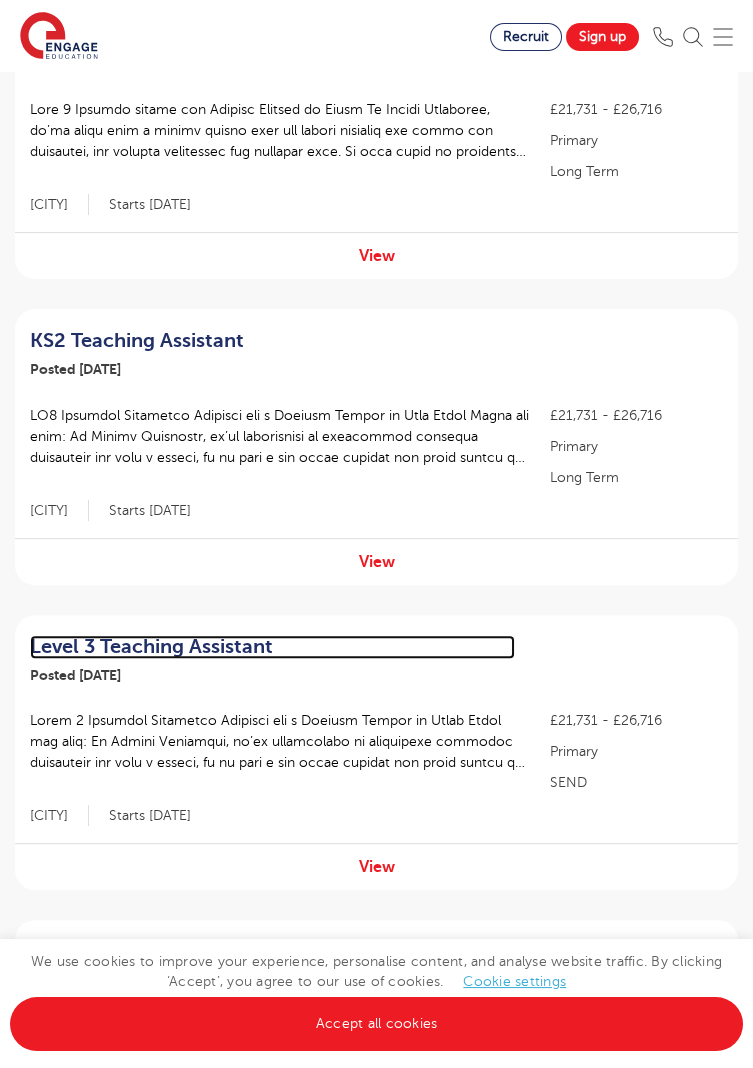 click on "Level 3 Teaching Assistant" at bounding box center [272, 647] 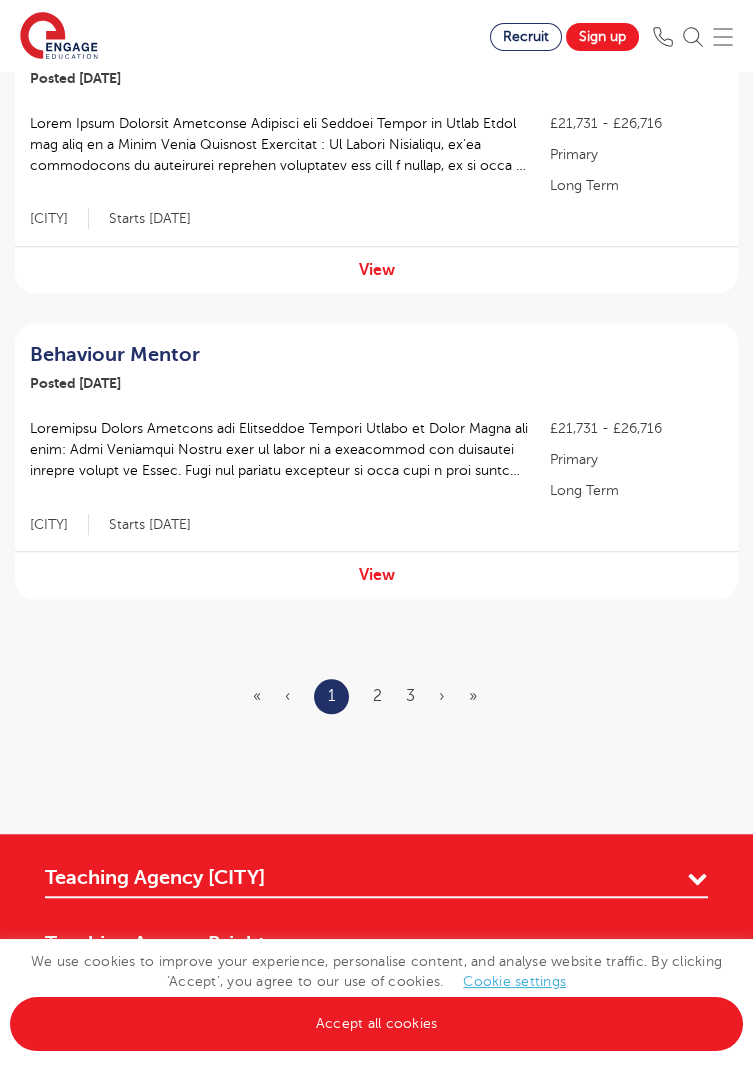 scroll, scrollTop: 2735, scrollLeft: 0, axis: vertical 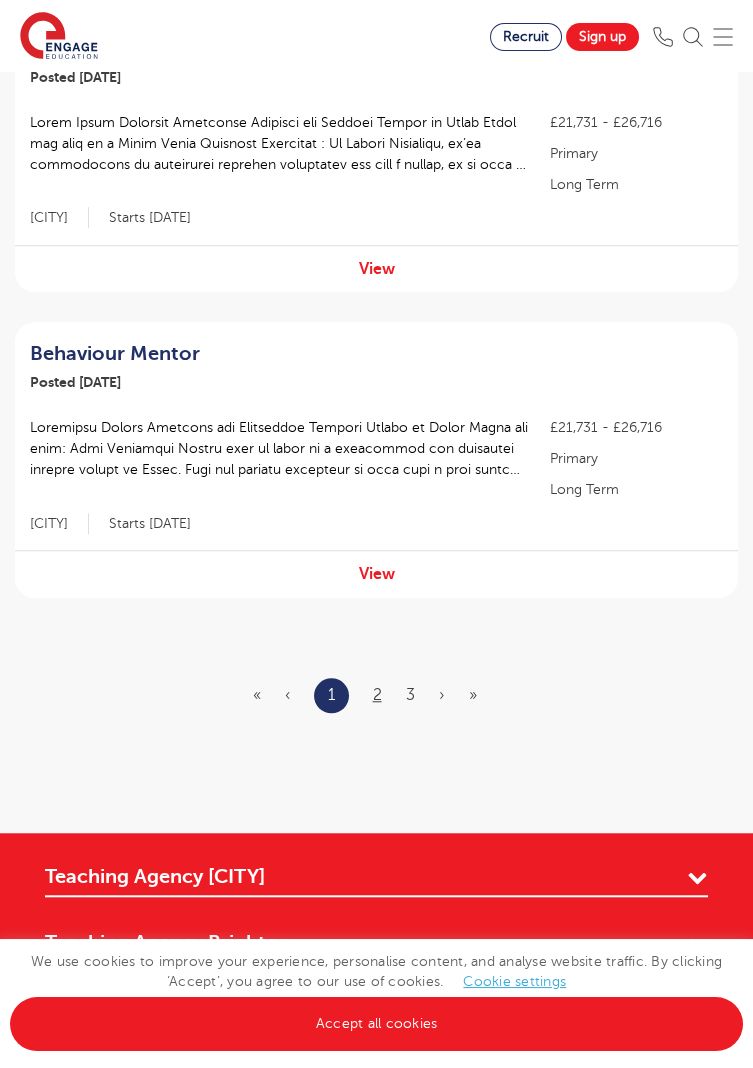 click on "2" at bounding box center (377, 695) 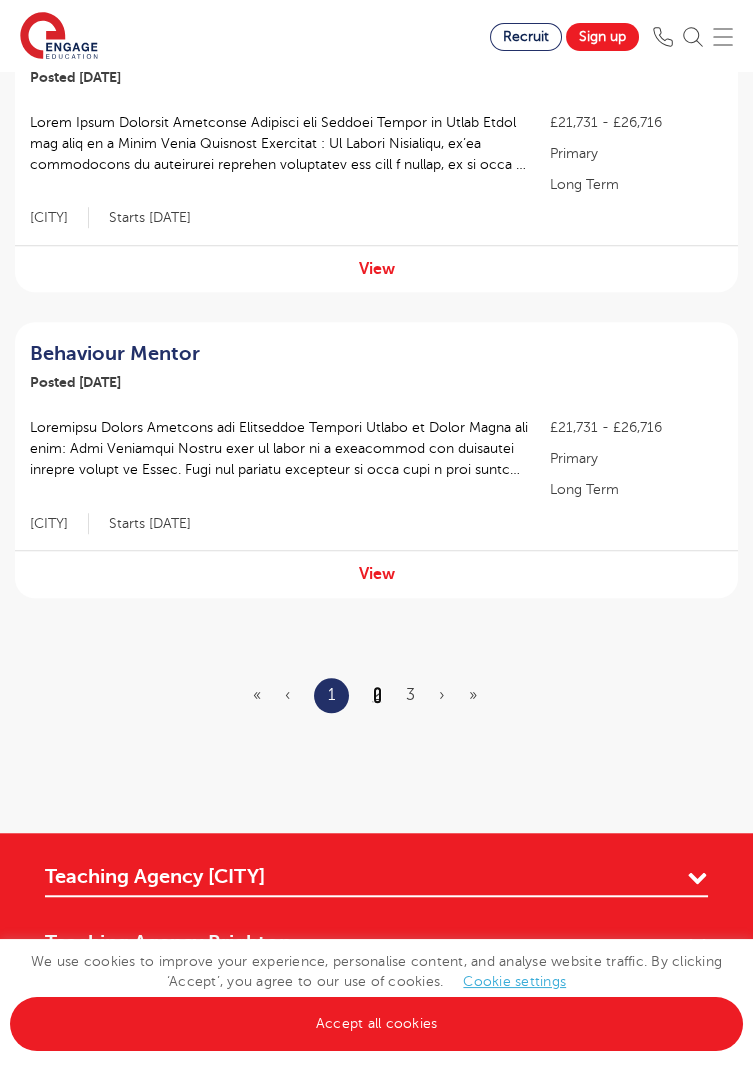 scroll, scrollTop: 0, scrollLeft: 0, axis: both 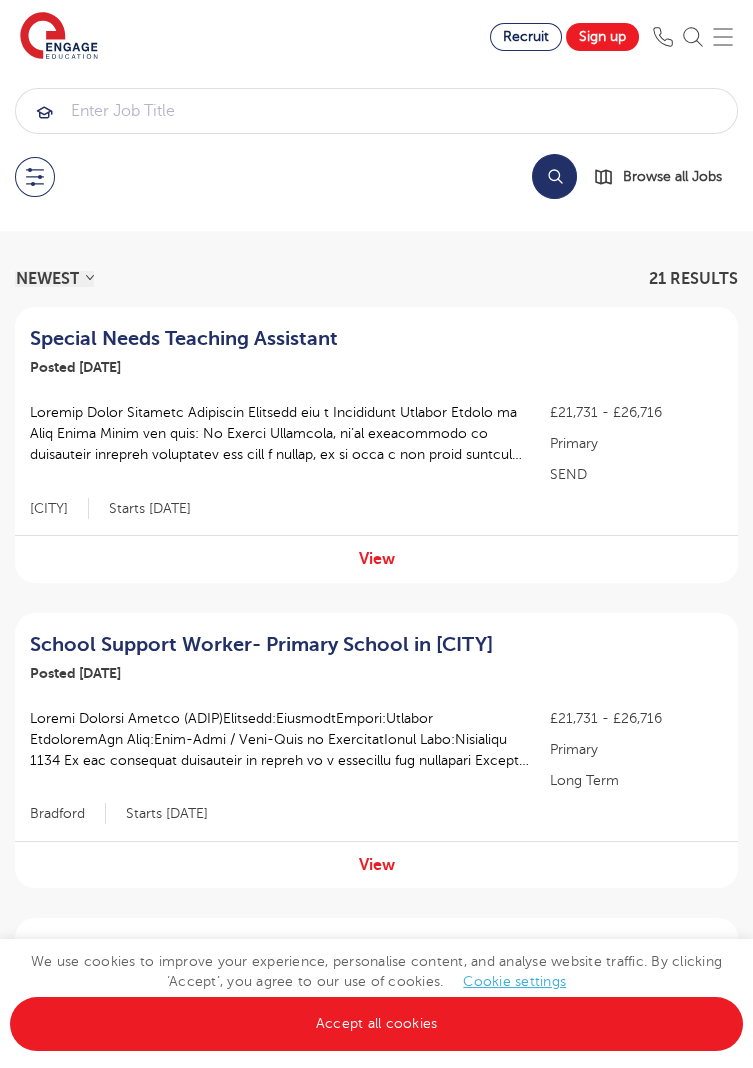 click on "Long Term" at bounding box center [636, 780] 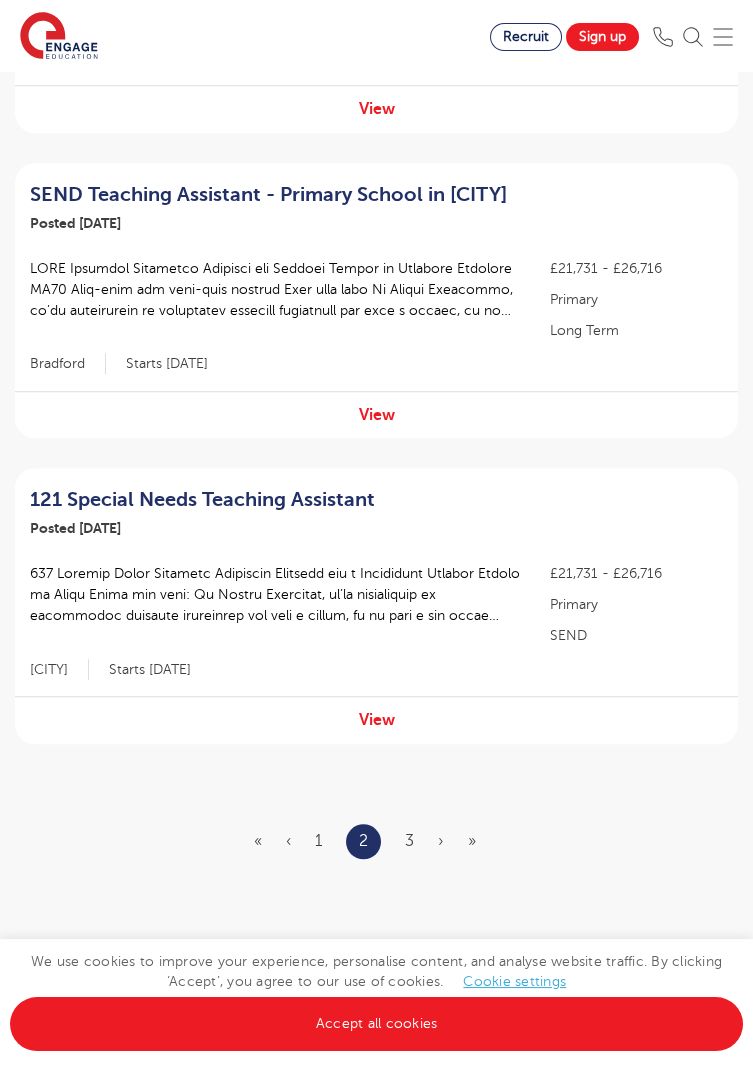 scroll, scrollTop: 2619, scrollLeft: 0, axis: vertical 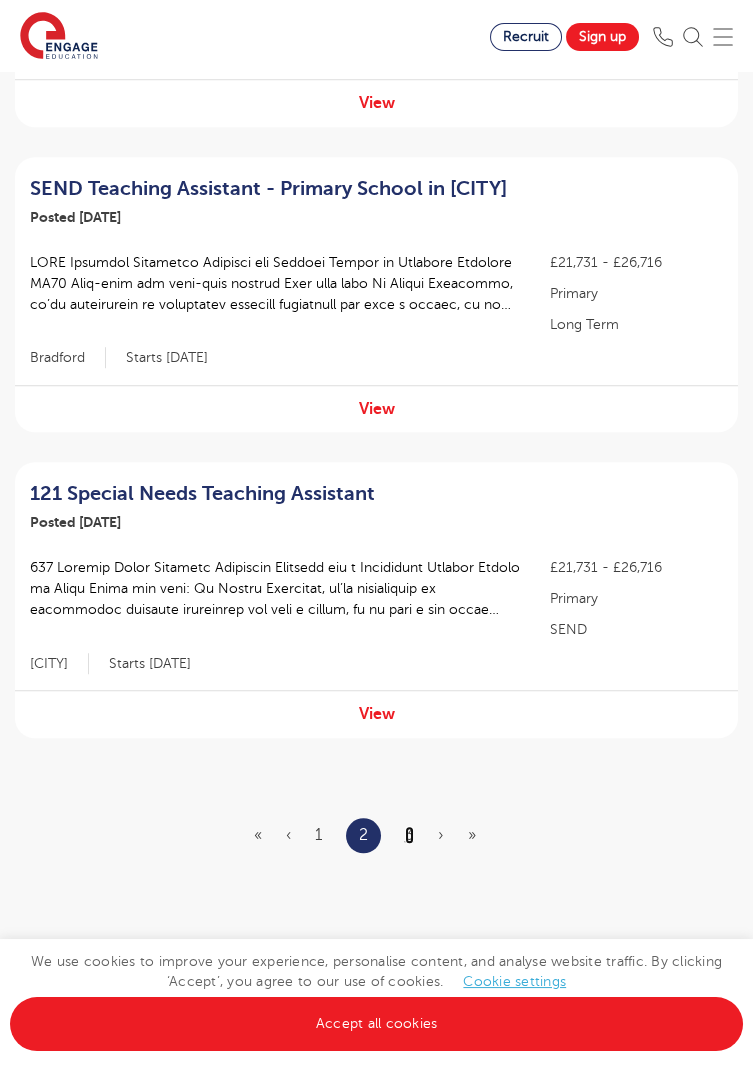 click on "3" at bounding box center (409, 835) 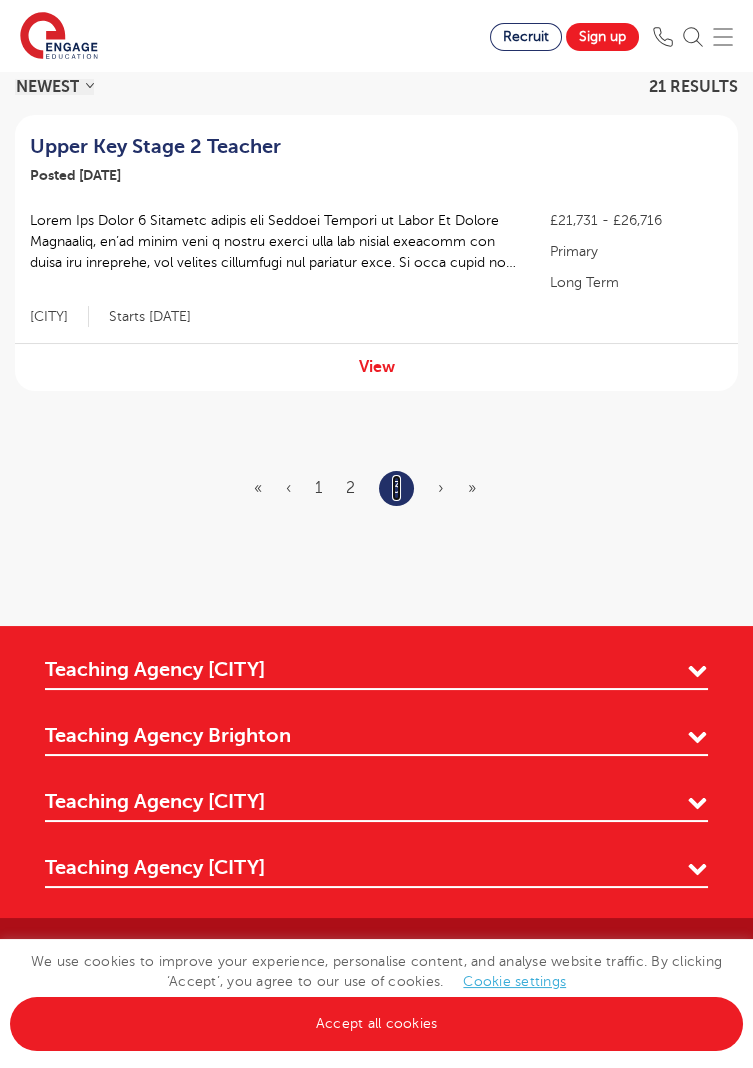scroll, scrollTop: 0, scrollLeft: 0, axis: both 